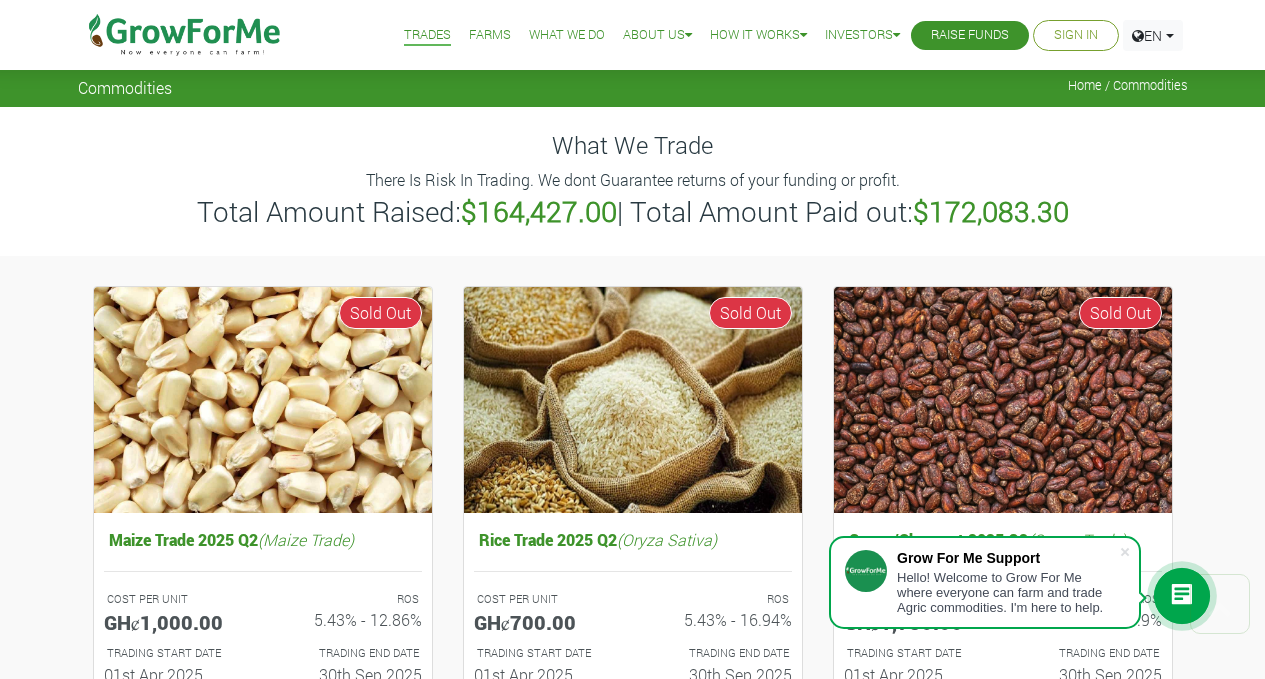 scroll, scrollTop: 433, scrollLeft: 0, axis: vertical 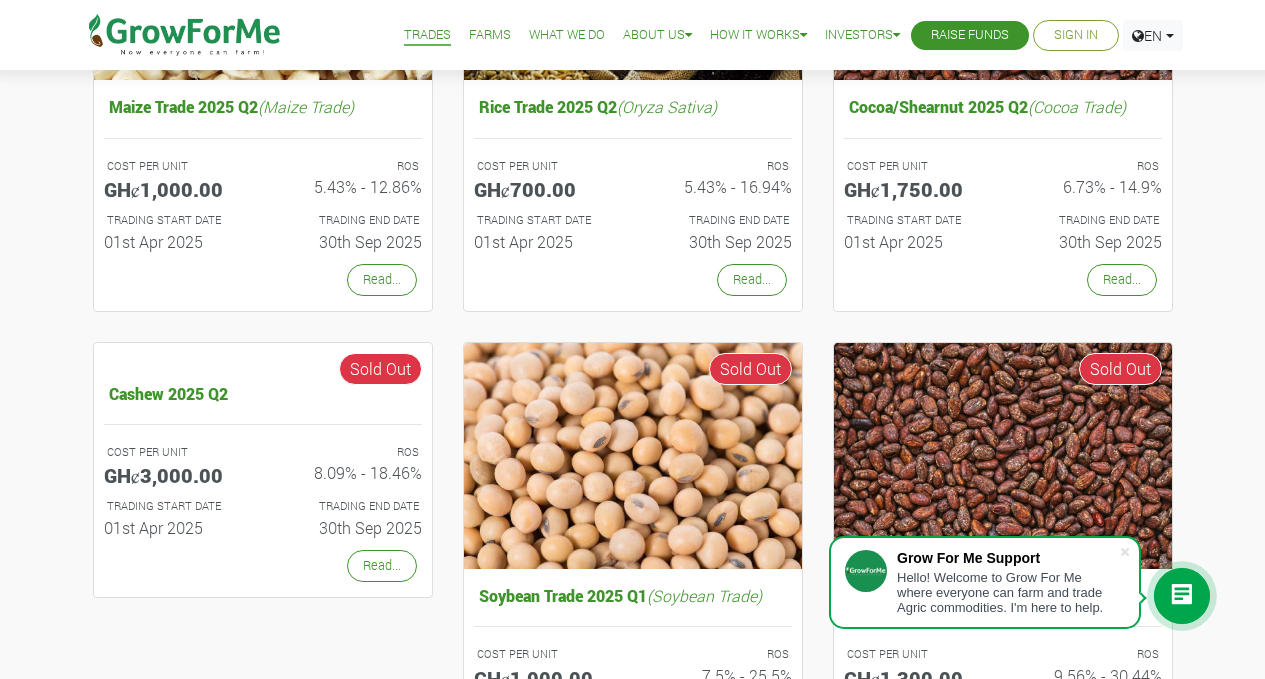 click on "Farms" at bounding box center [490, 35] 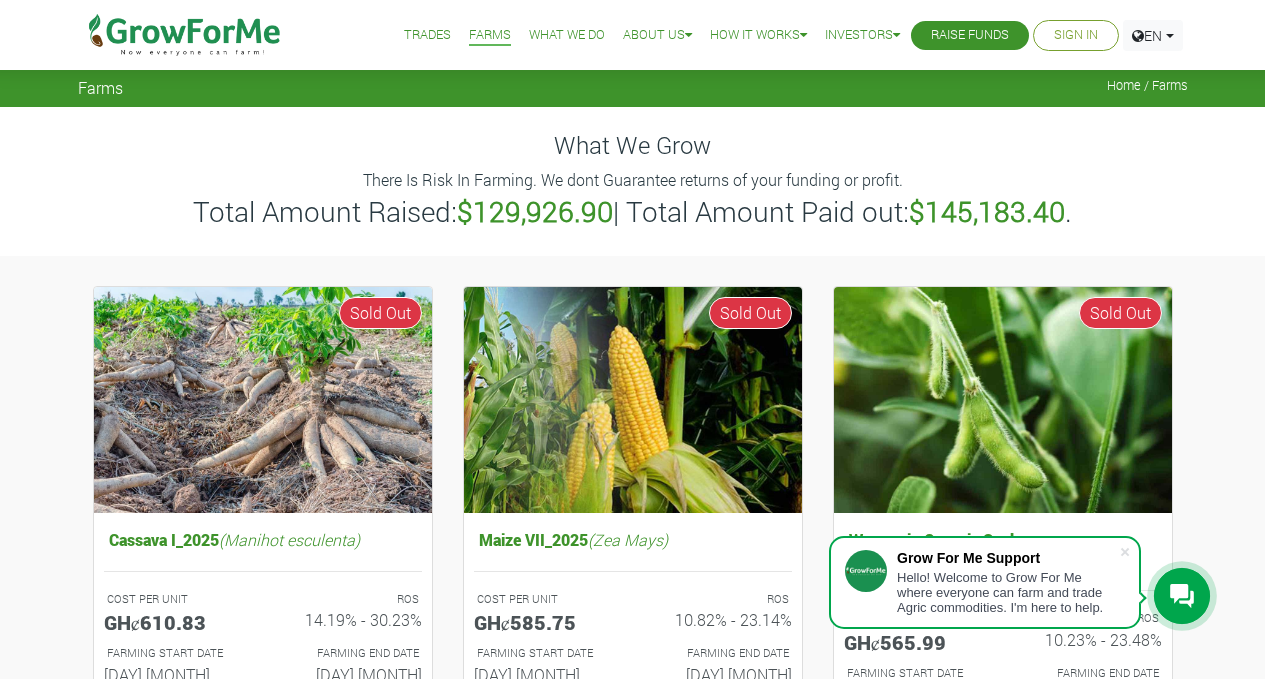 scroll, scrollTop: 99, scrollLeft: 0, axis: vertical 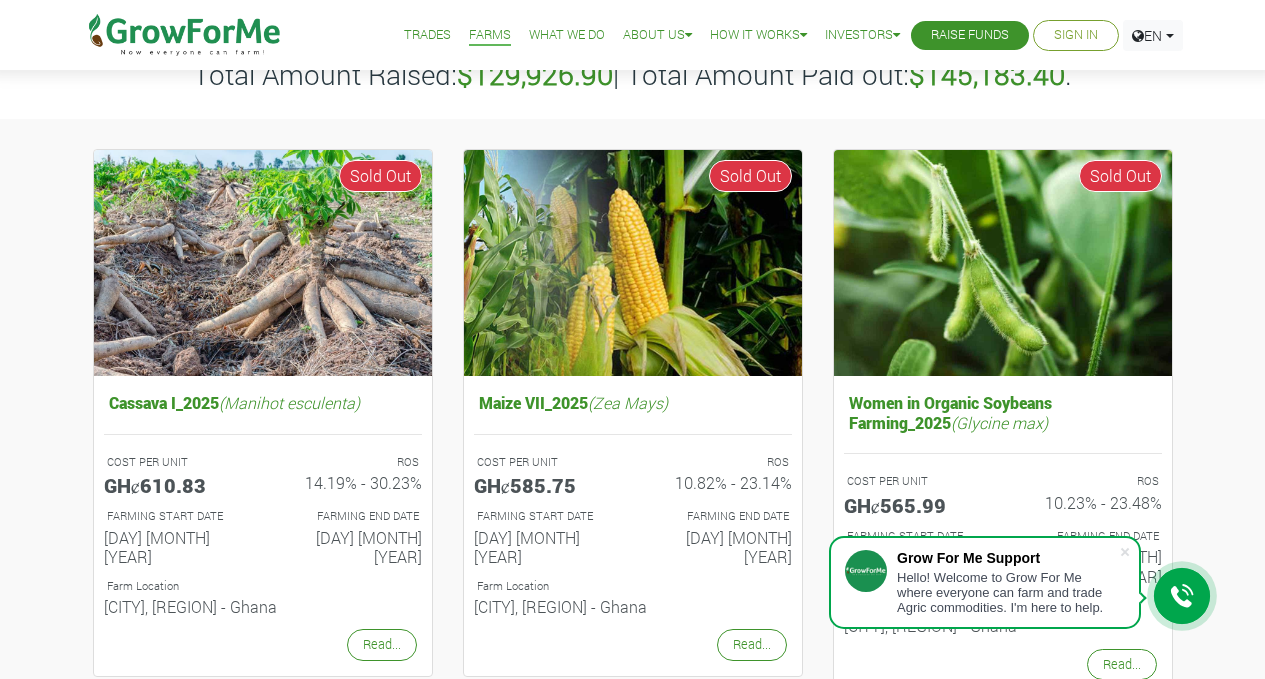 click on "Trades" at bounding box center (427, 35) 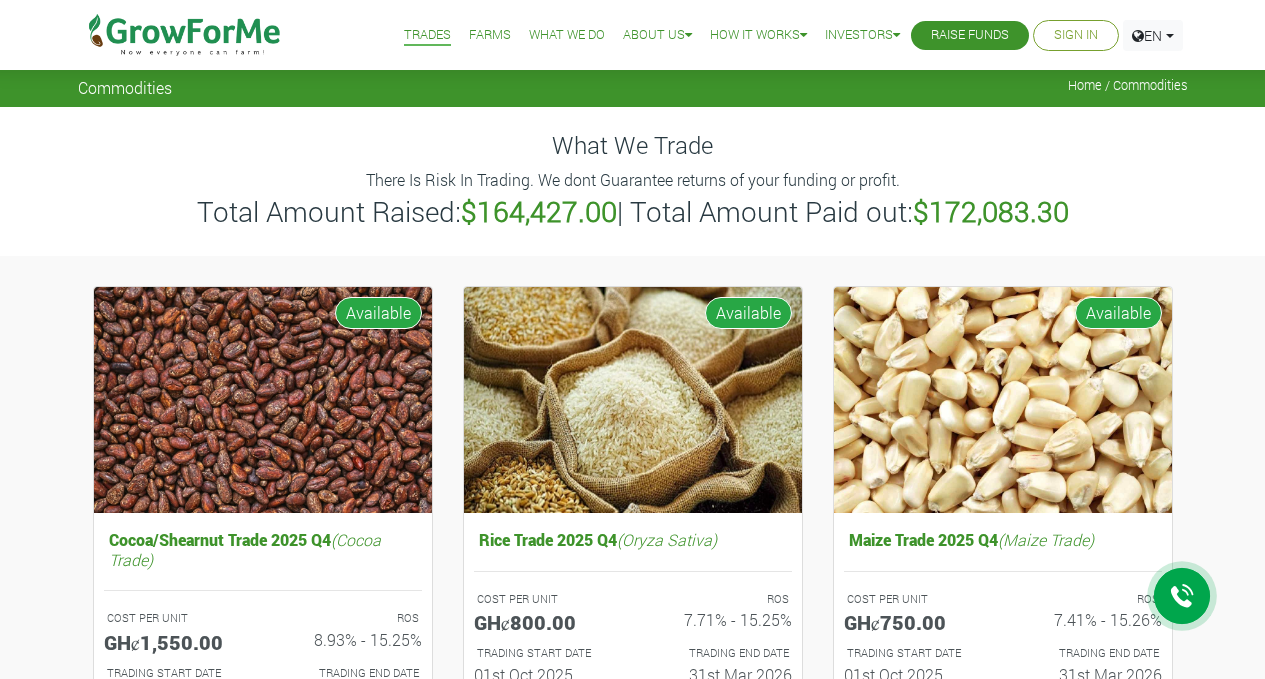 scroll, scrollTop: 0, scrollLeft: 0, axis: both 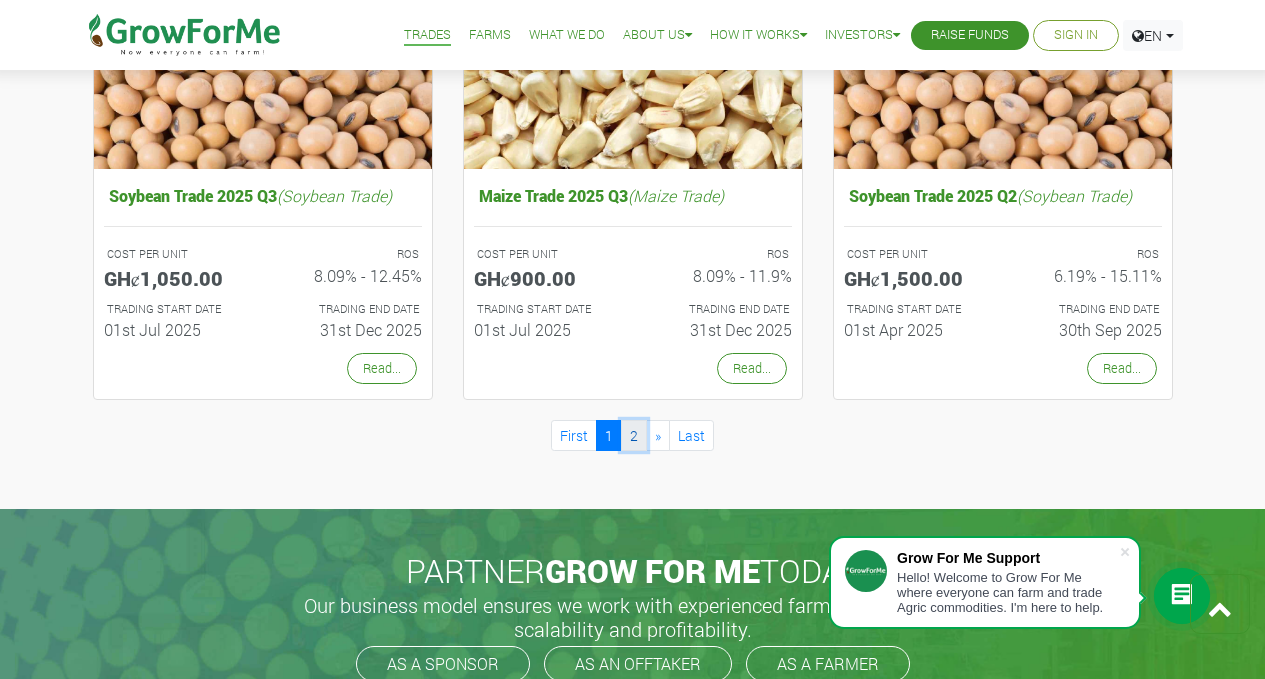 click on "2" at bounding box center (634, 435) 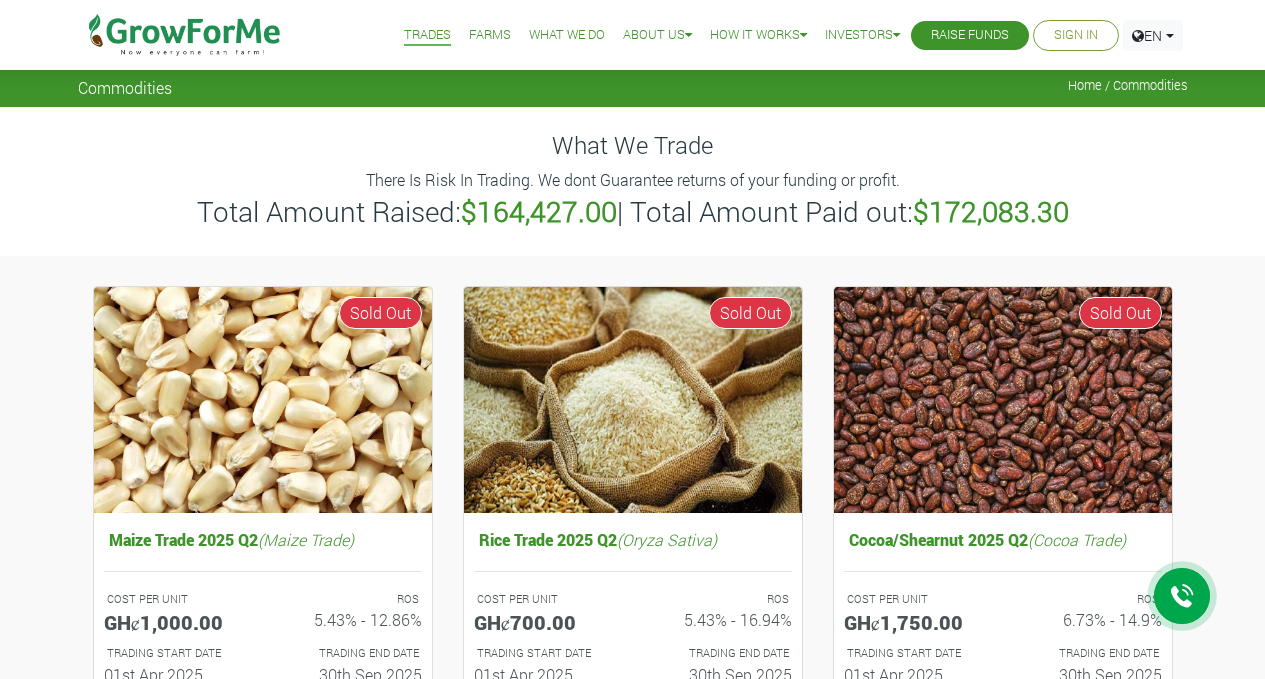 scroll, scrollTop: 0, scrollLeft: 0, axis: both 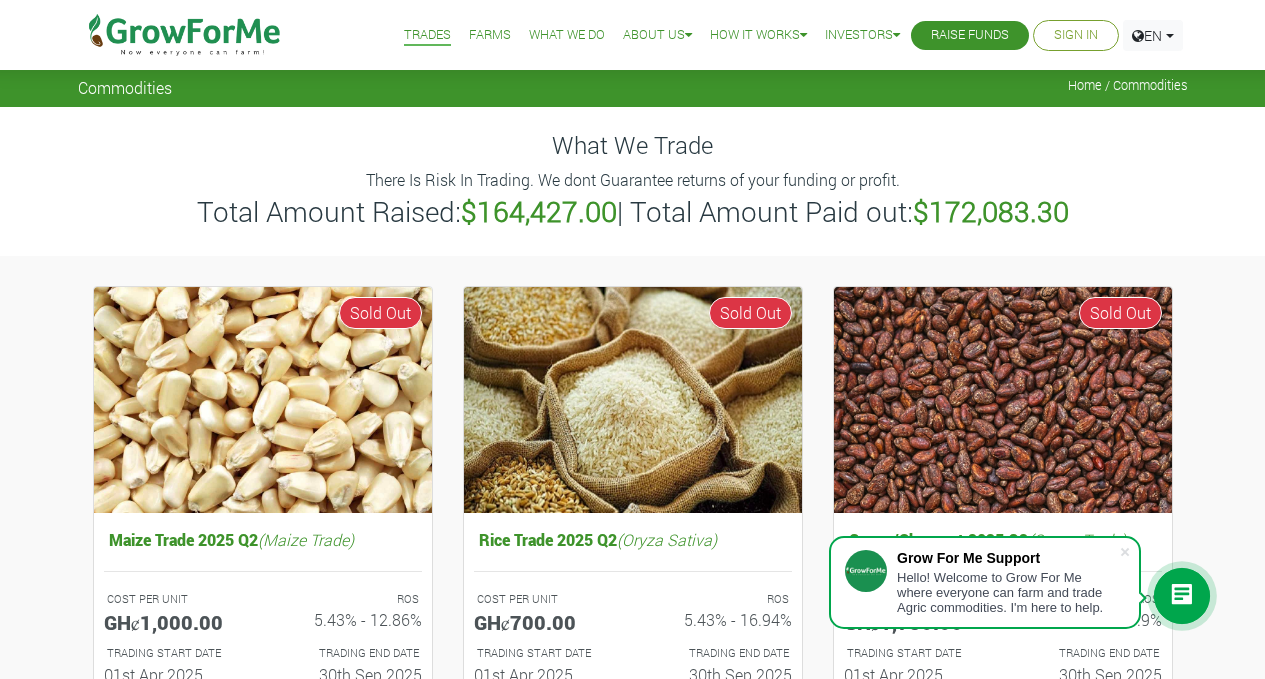 click on "Farms" at bounding box center [490, 35] 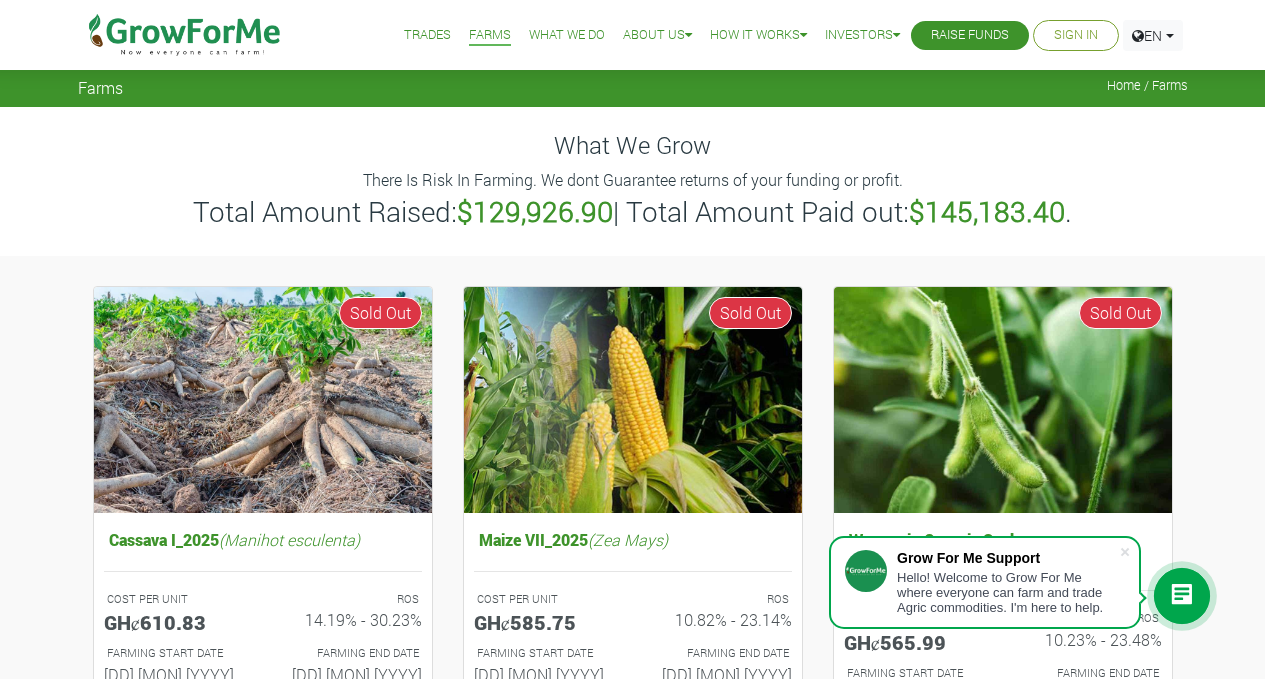 scroll, scrollTop: 156, scrollLeft: 0, axis: vertical 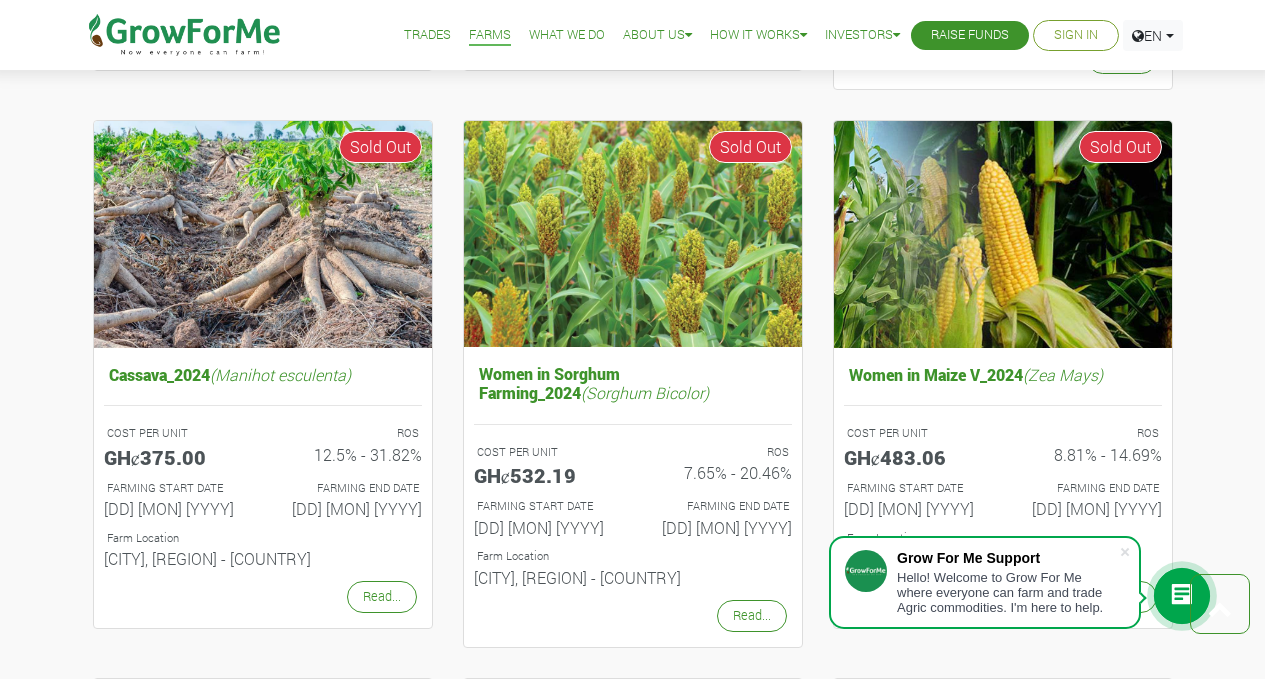 click on "Trades" at bounding box center [427, 35] 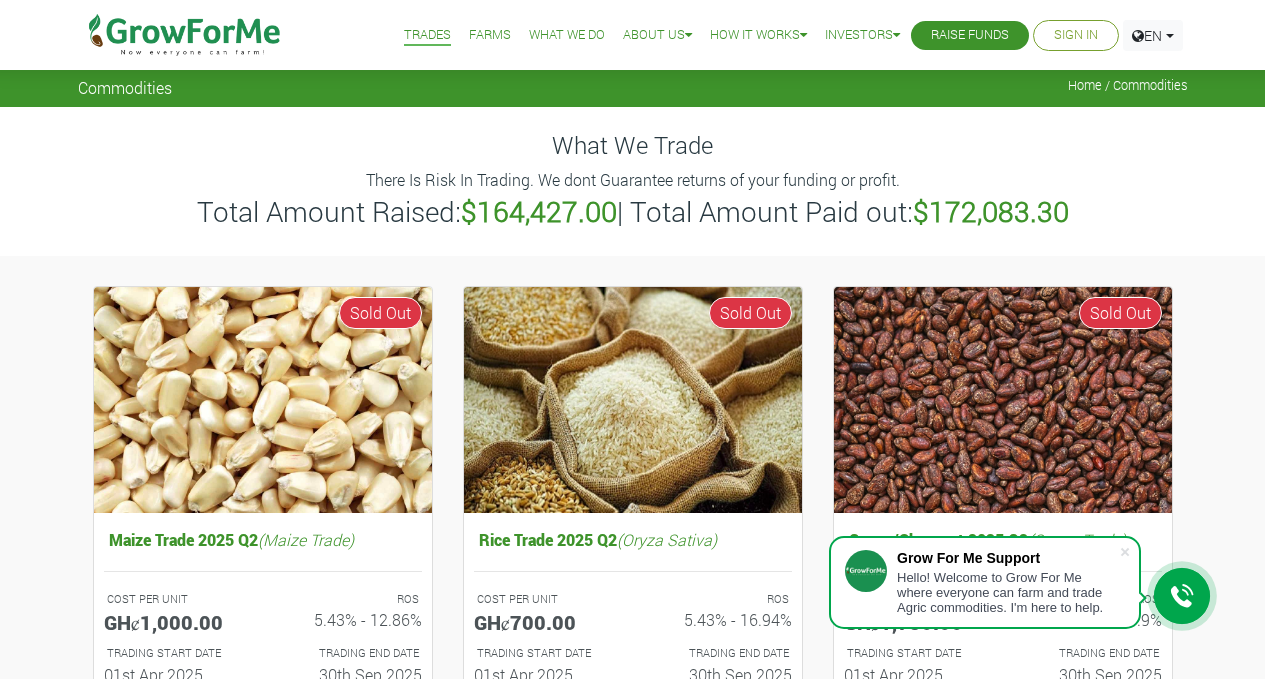 scroll, scrollTop: 241, scrollLeft: 0, axis: vertical 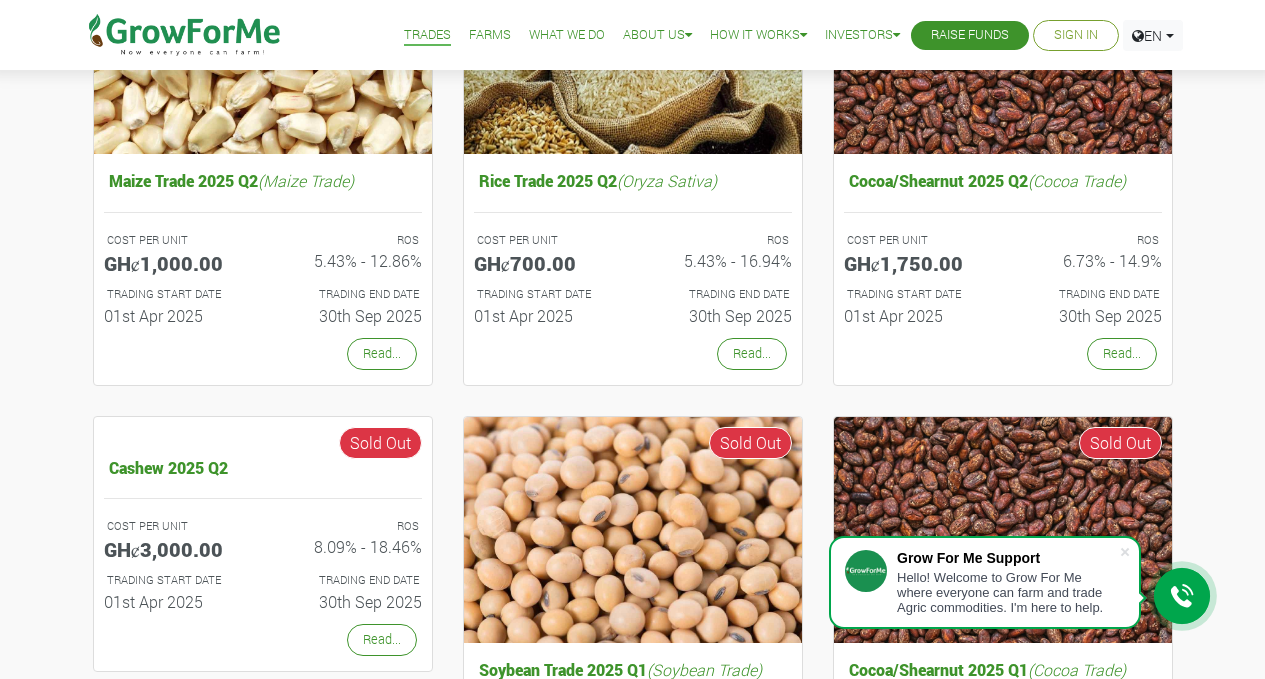 click on "Farms" at bounding box center [490, 35] 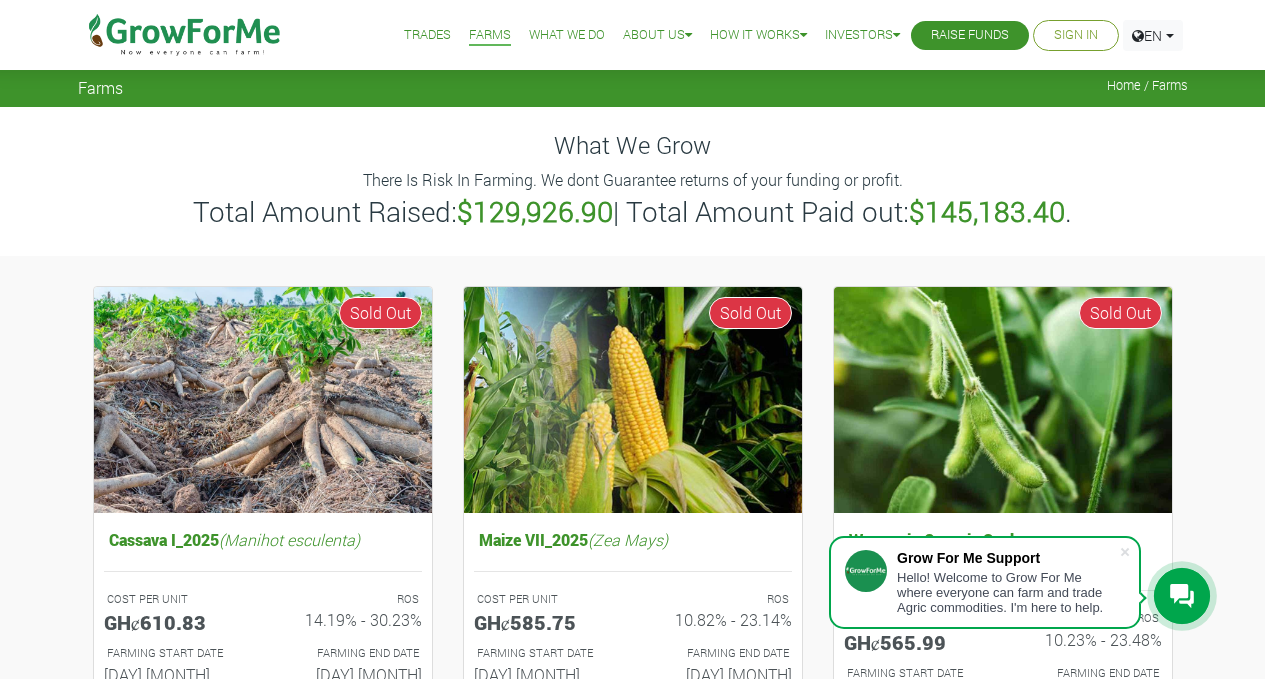 scroll, scrollTop: 126, scrollLeft: 0, axis: vertical 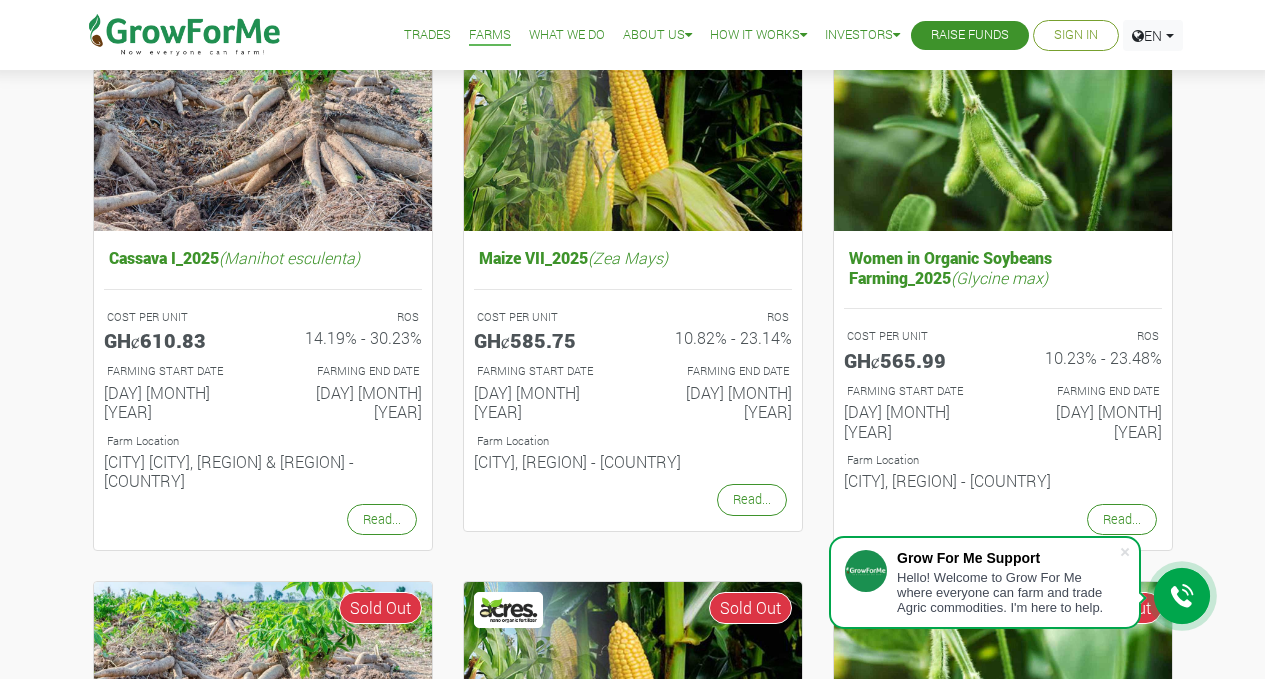 click on "Trades" at bounding box center [427, 35] 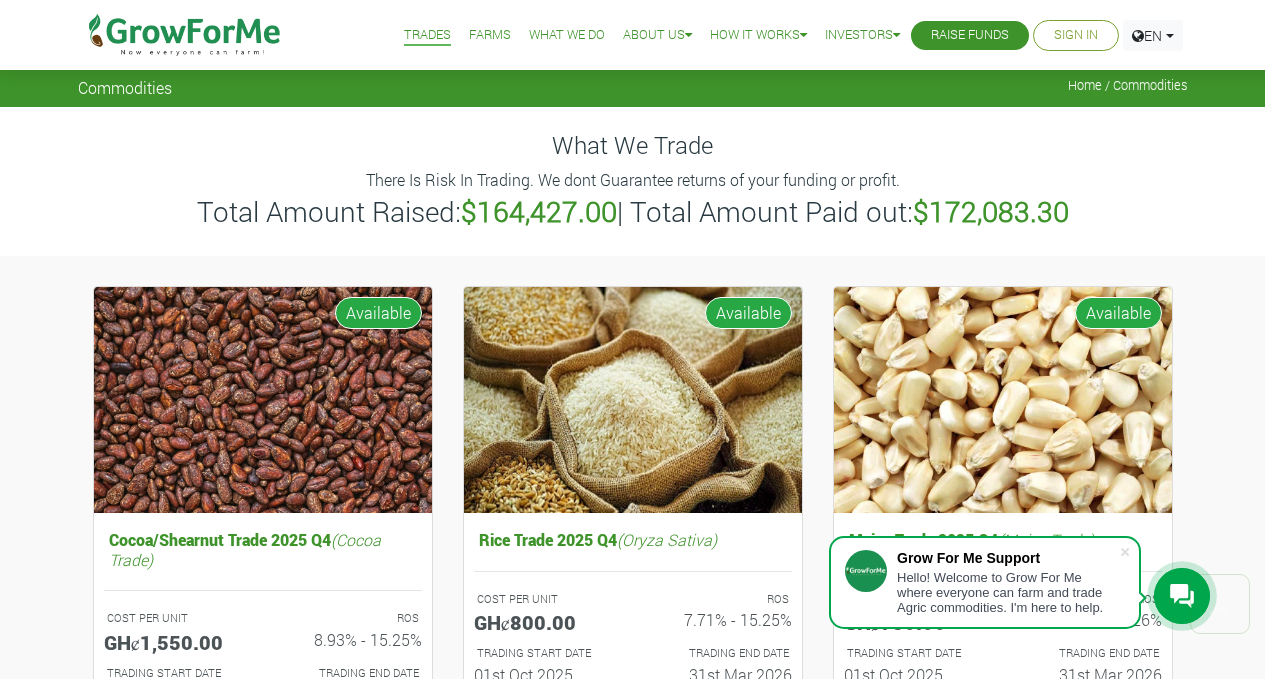 scroll, scrollTop: 995, scrollLeft: 0, axis: vertical 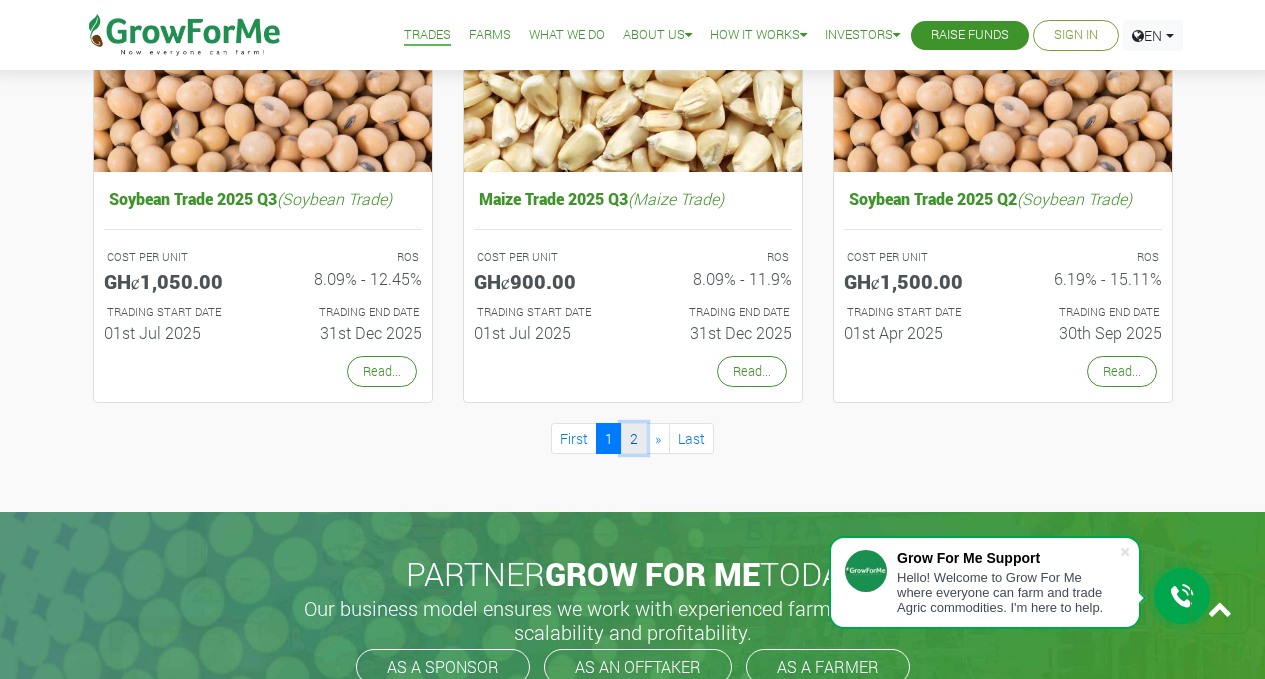 click on "2" at bounding box center (634, 438) 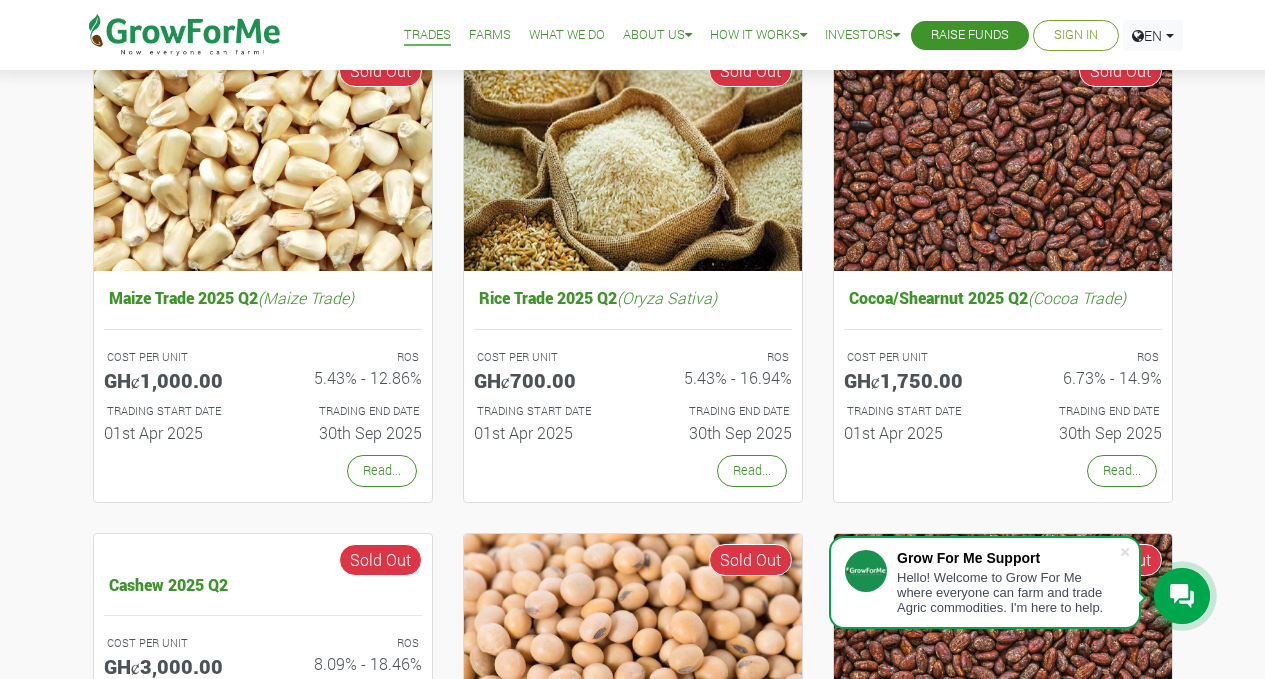 scroll, scrollTop: 0, scrollLeft: 0, axis: both 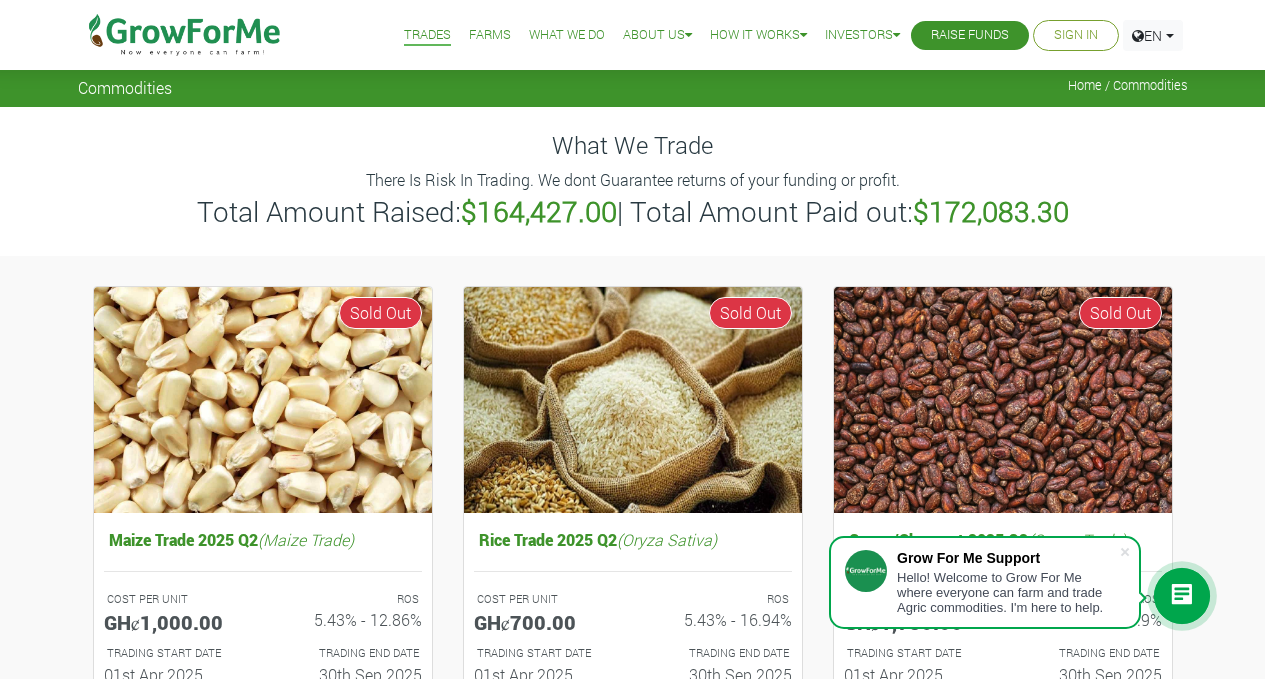 click on "Farms" at bounding box center (490, 35) 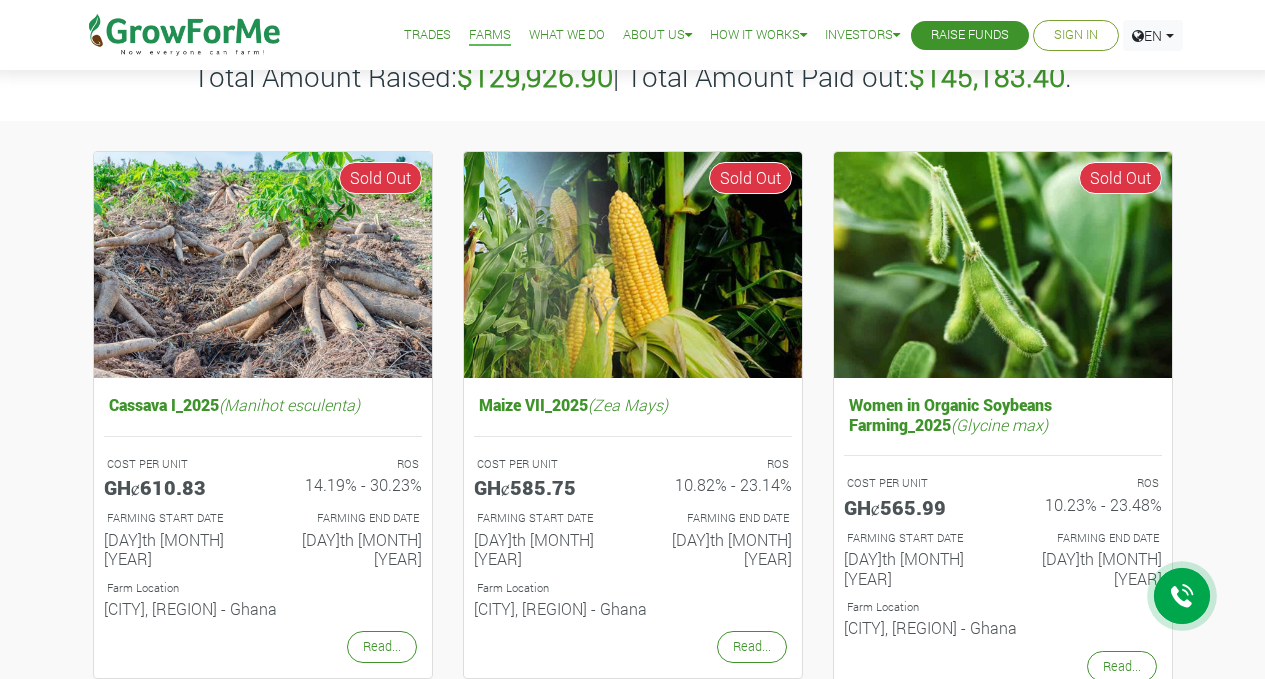 scroll, scrollTop: 0, scrollLeft: 0, axis: both 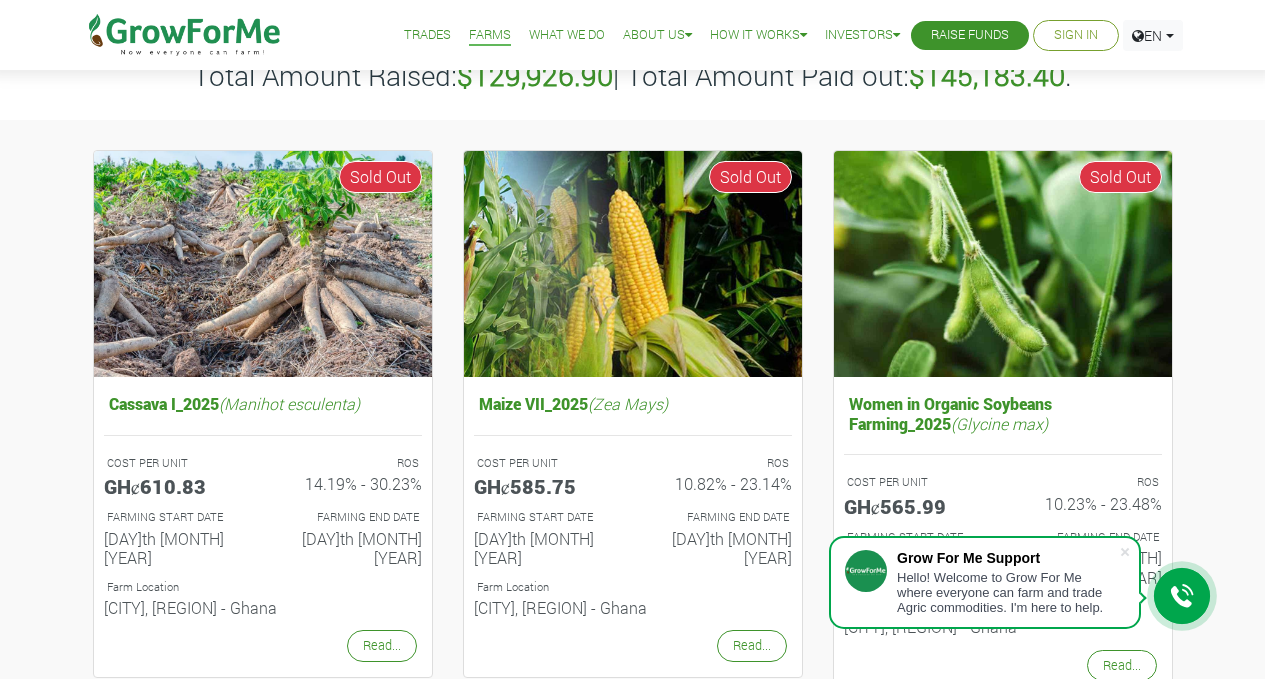 click on "Trades" at bounding box center (427, 35) 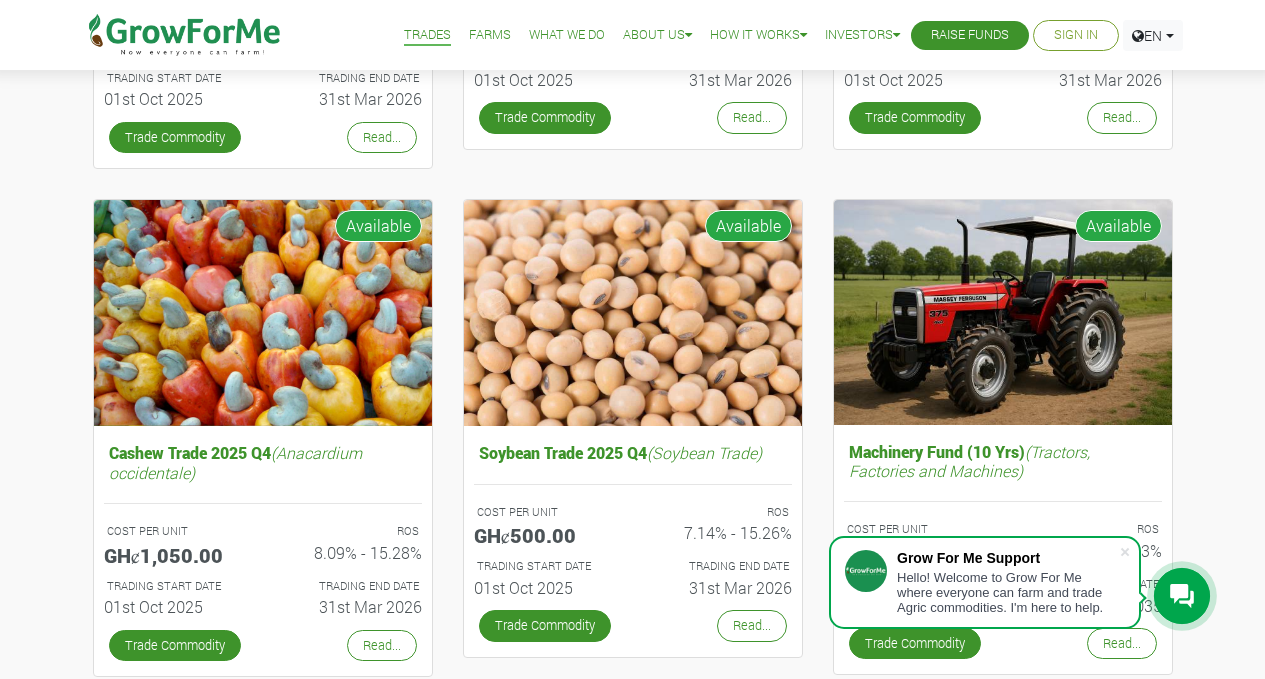 scroll, scrollTop: 0, scrollLeft: 0, axis: both 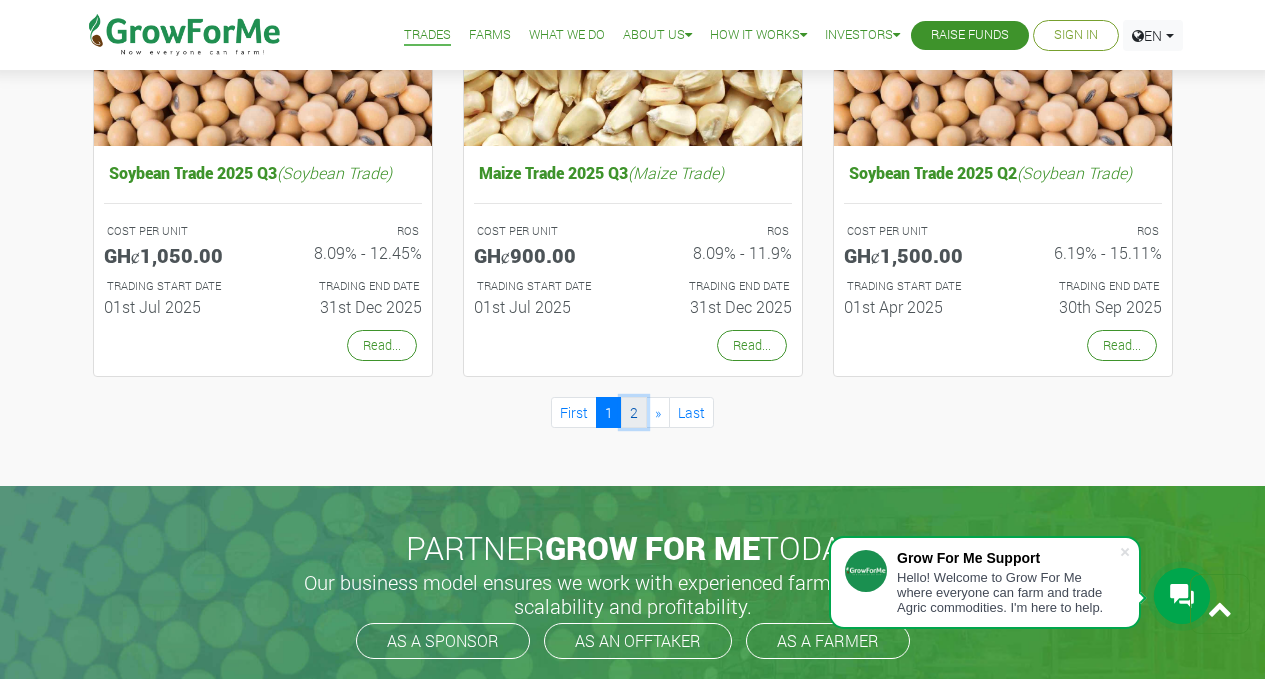 click on "2" at bounding box center (634, 412) 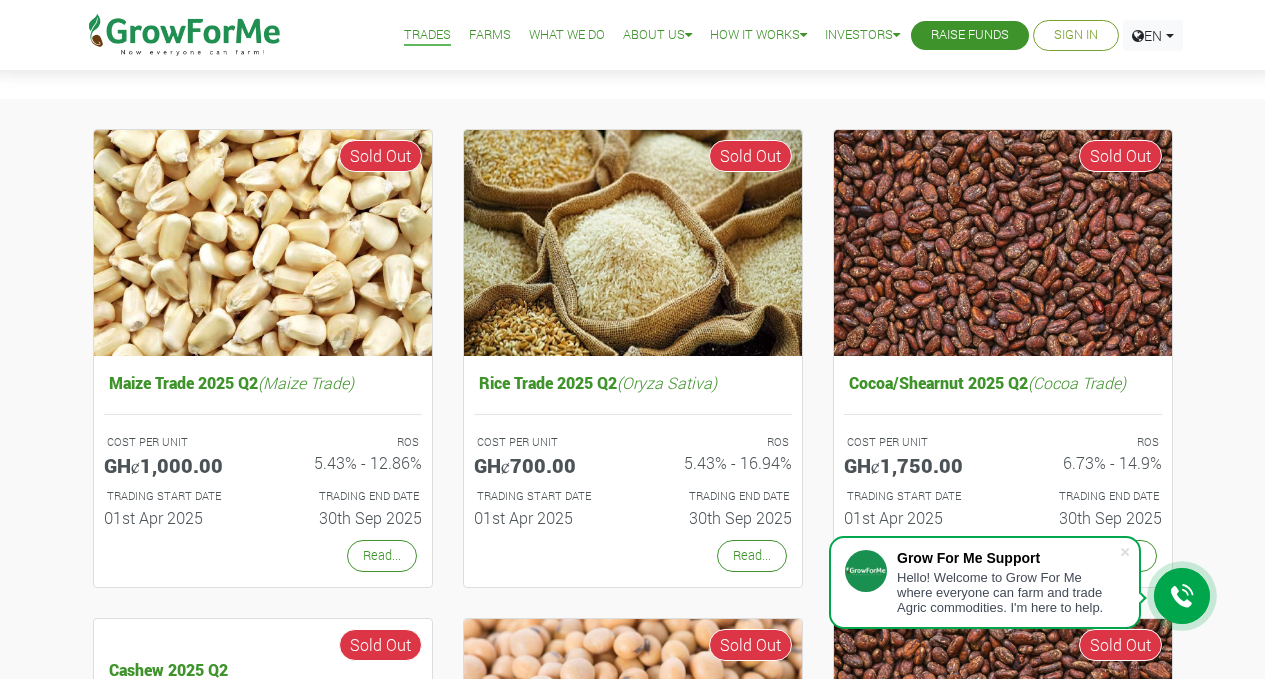 scroll, scrollTop: 158, scrollLeft: 0, axis: vertical 